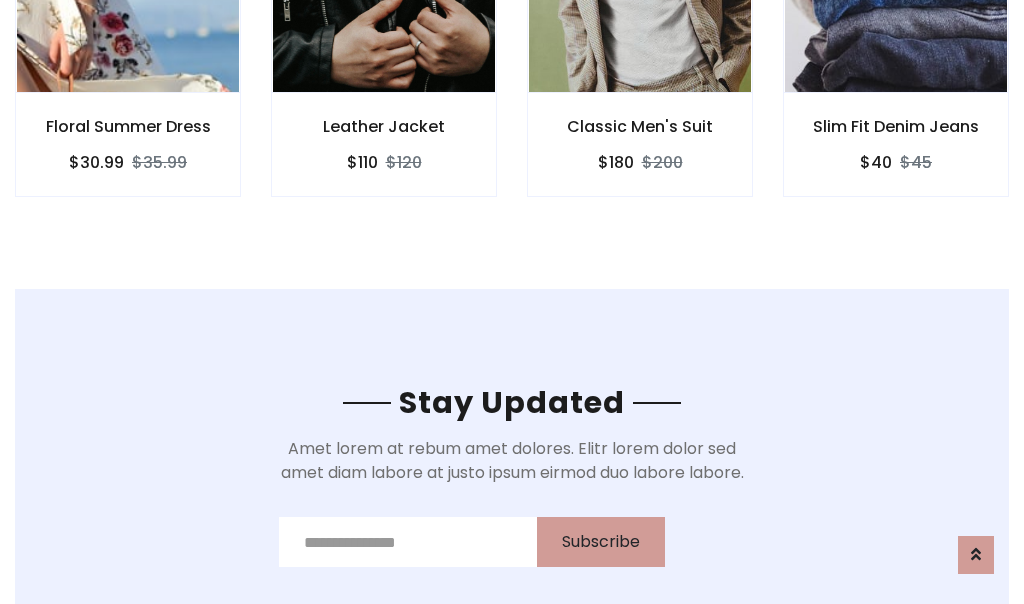 scroll, scrollTop: 3012, scrollLeft: 0, axis: vertical 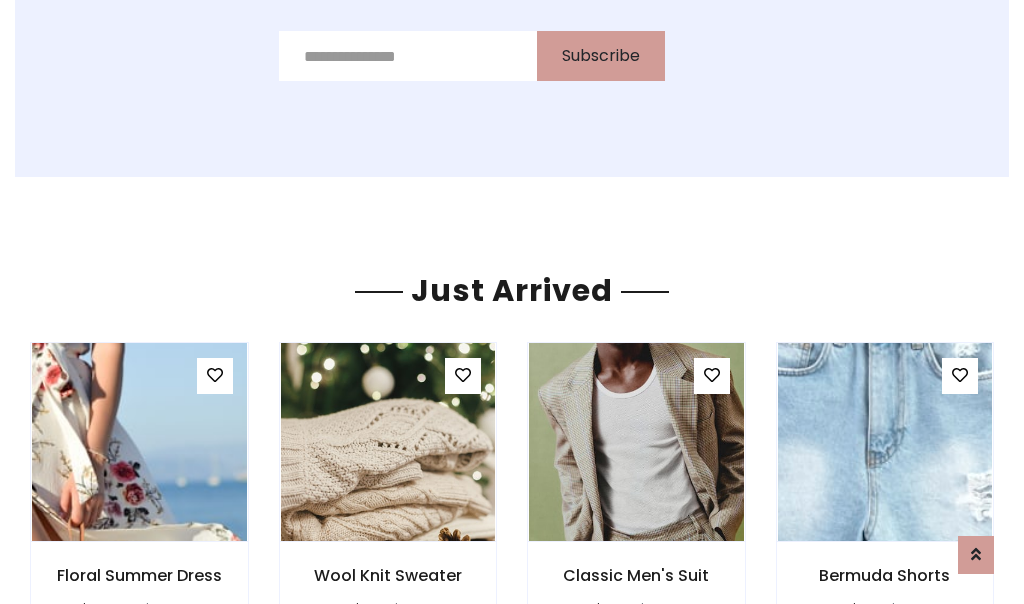 click on "Classic Men's Suit
$180
$200" at bounding box center [640, -428] 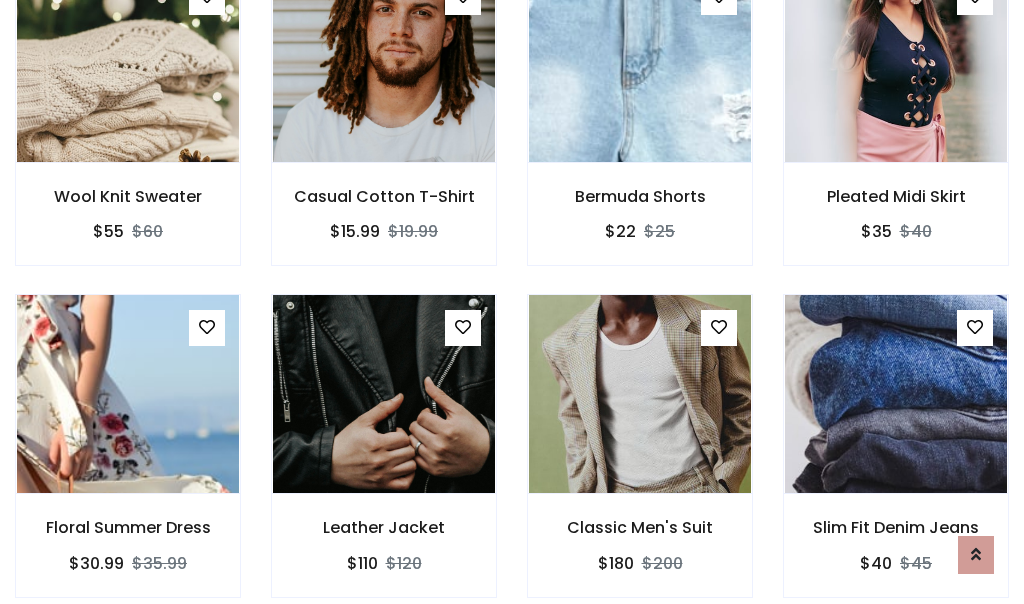 scroll, scrollTop: 2124, scrollLeft: 0, axis: vertical 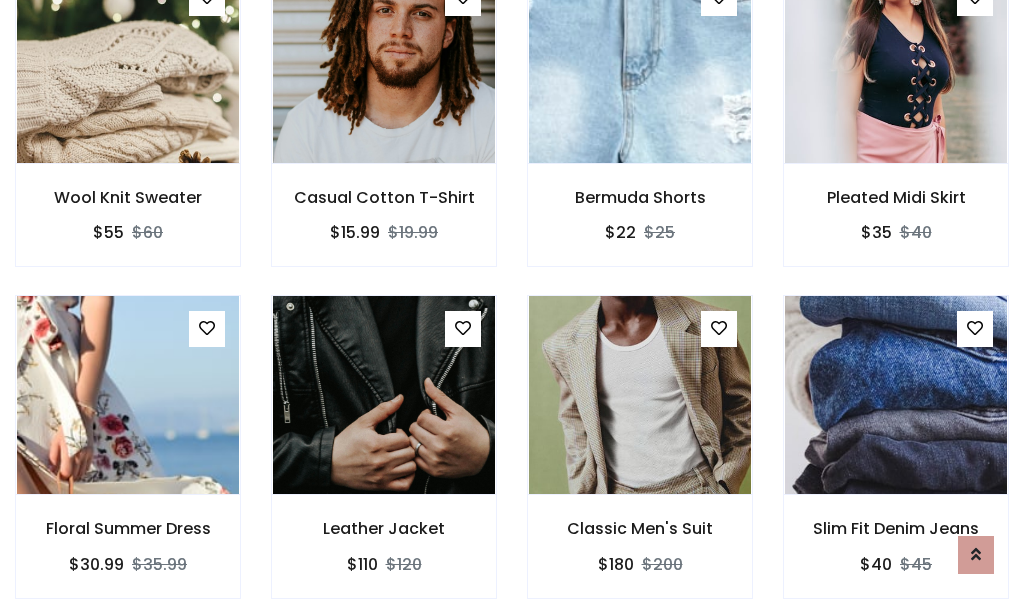 click on "Classic Men's Suit
$180
$200" at bounding box center [640, 460] 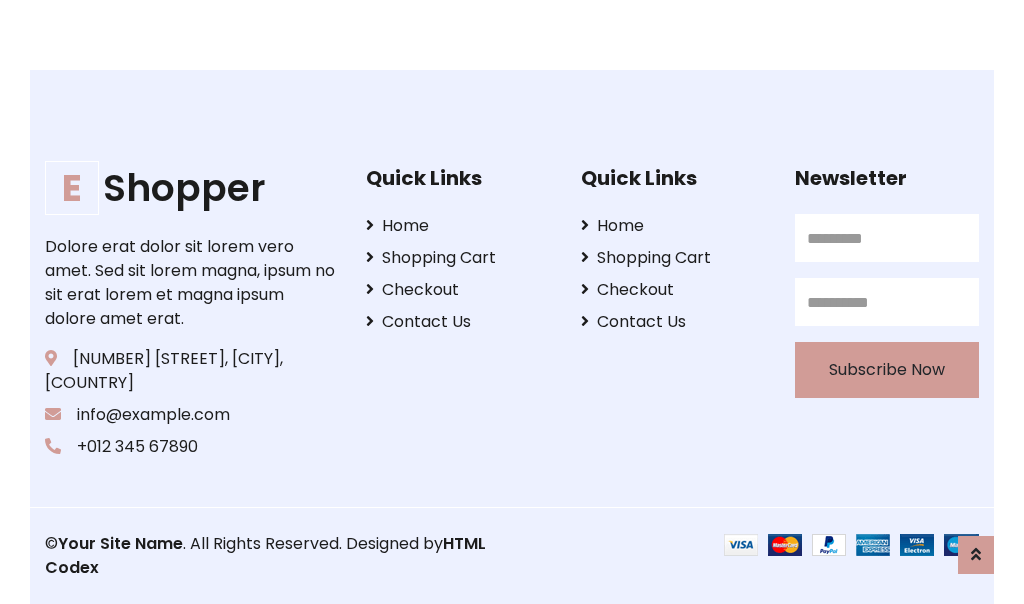scroll, scrollTop: 3807, scrollLeft: 0, axis: vertical 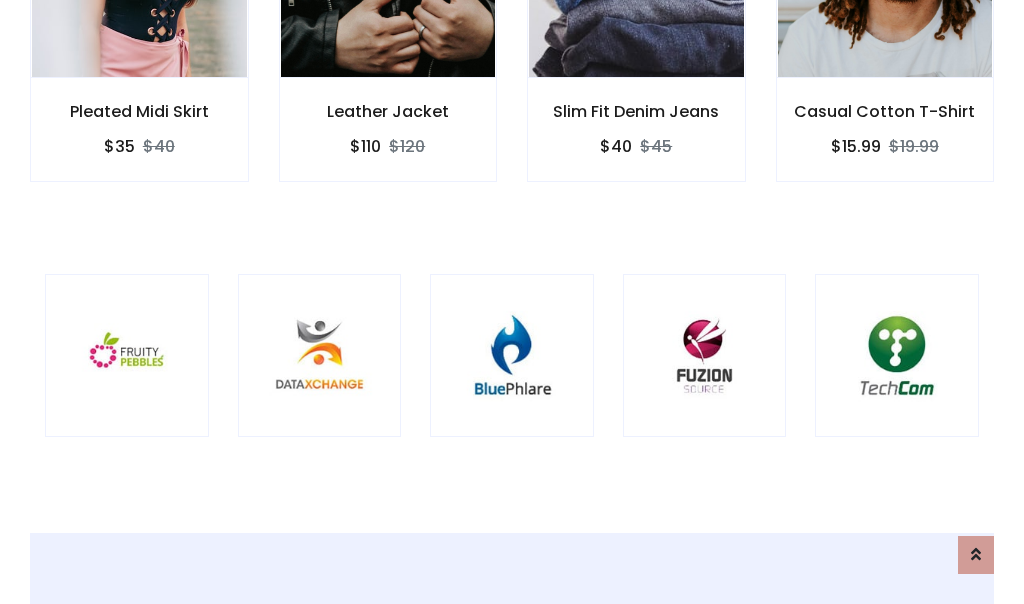 click at bounding box center [512, 356] 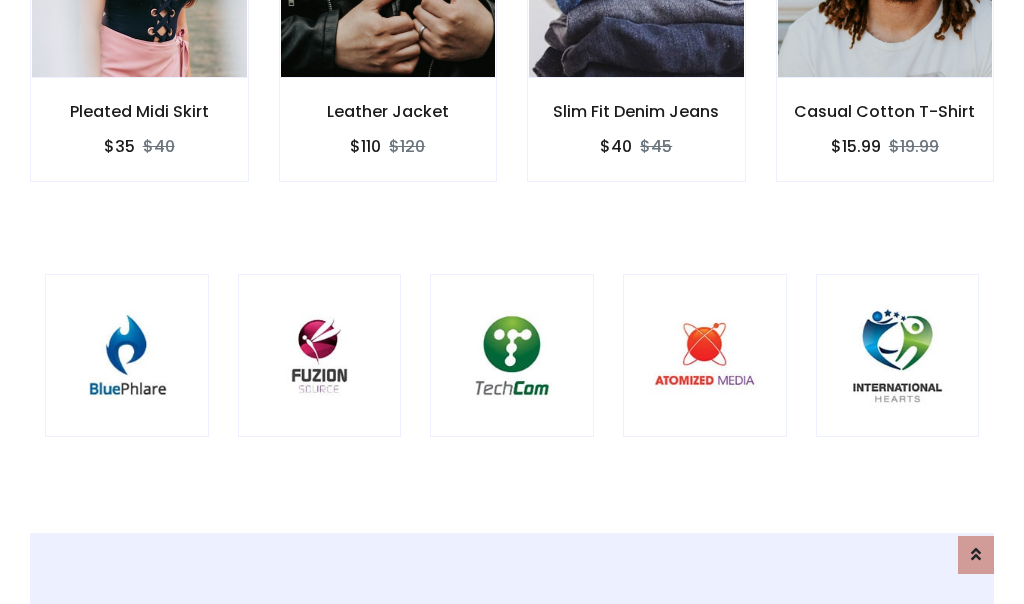 click at bounding box center (512, 356) 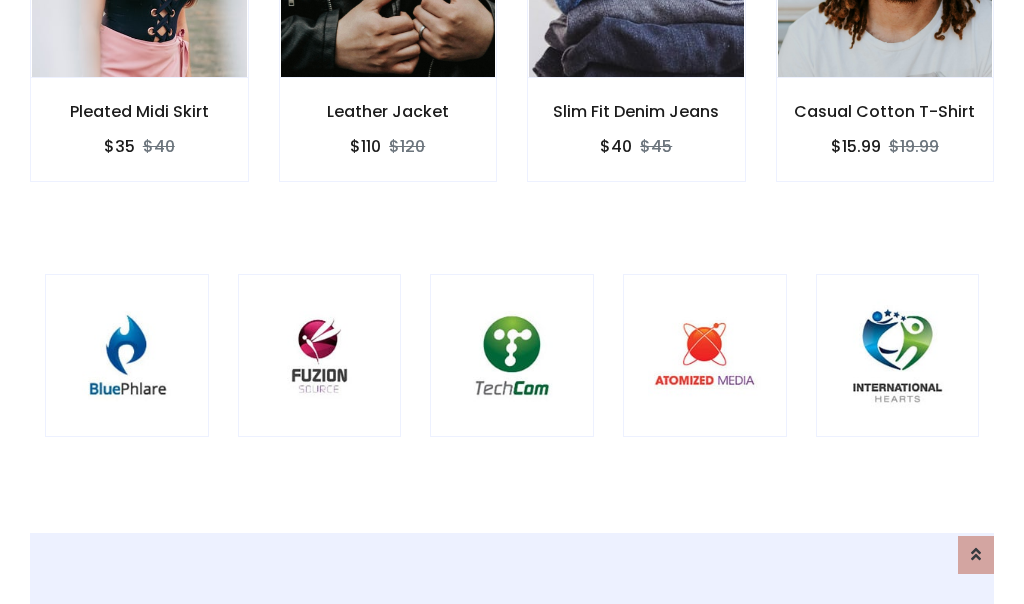 scroll, scrollTop: 0, scrollLeft: 0, axis: both 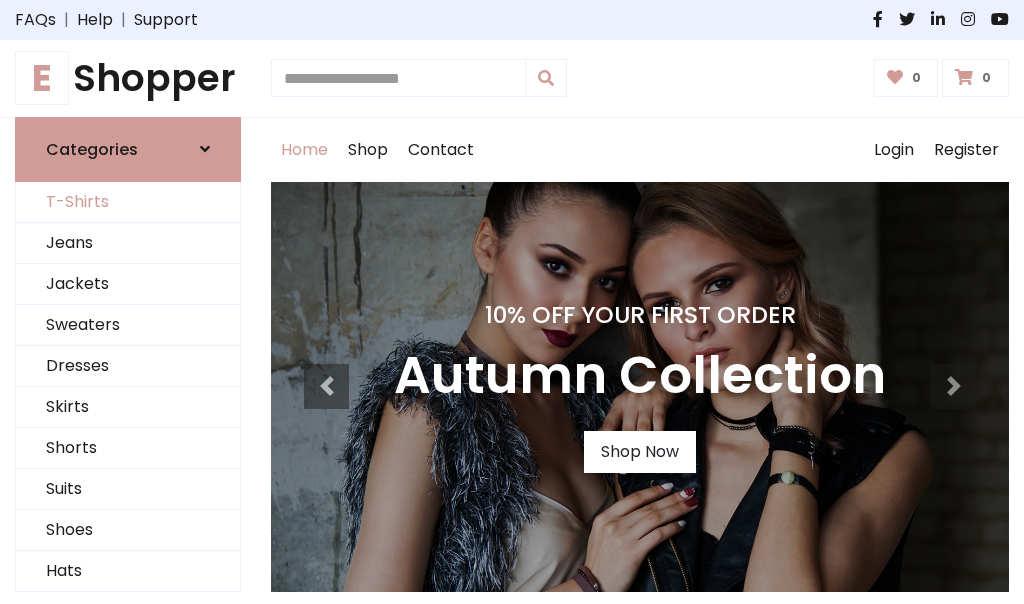 click on "T-Shirts" at bounding box center [128, 202] 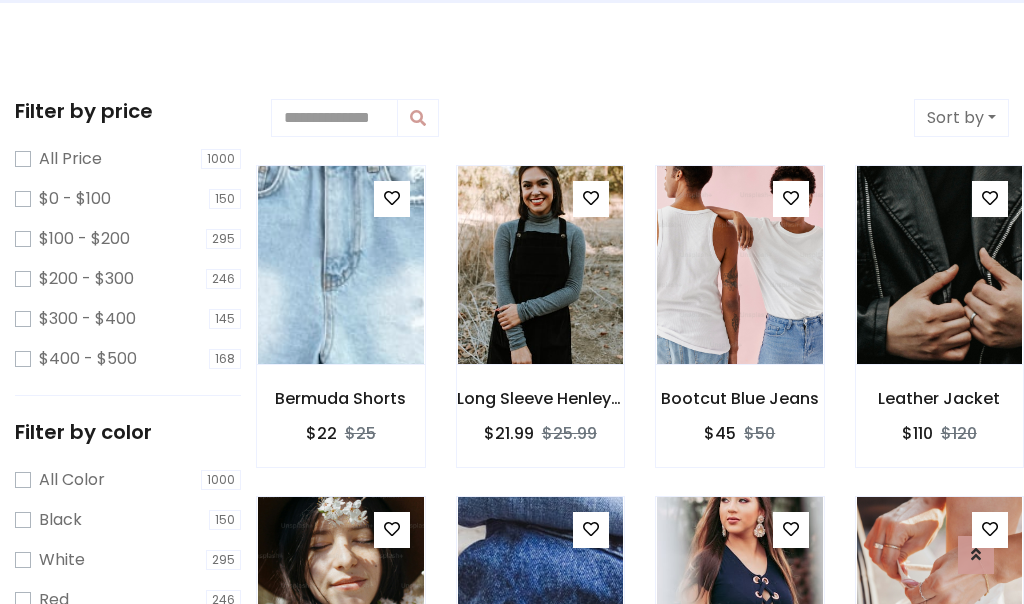 scroll, scrollTop: 0, scrollLeft: 0, axis: both 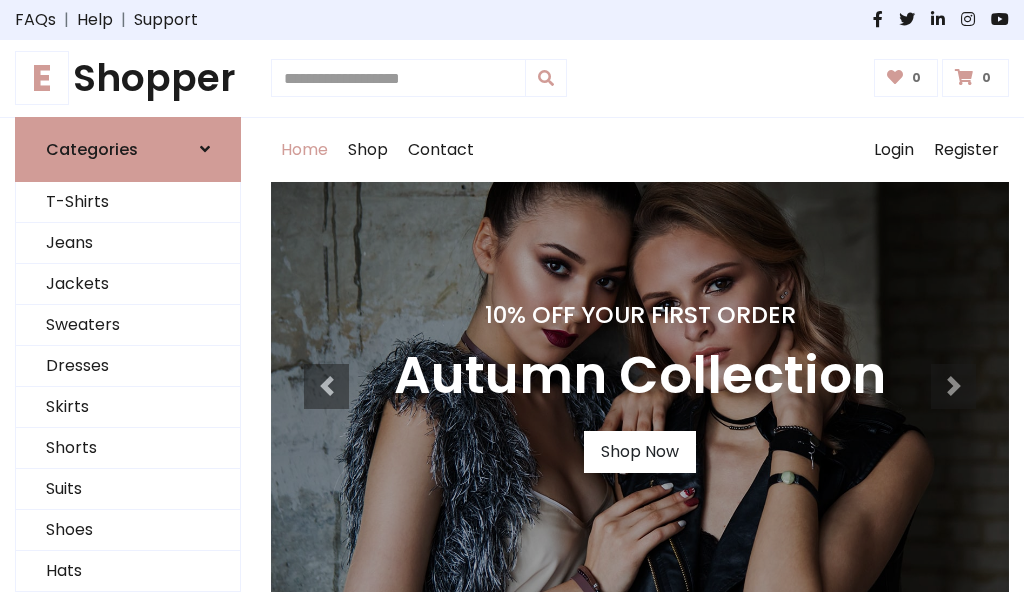 click on "E Shopper" at bounding box center [128, 78] 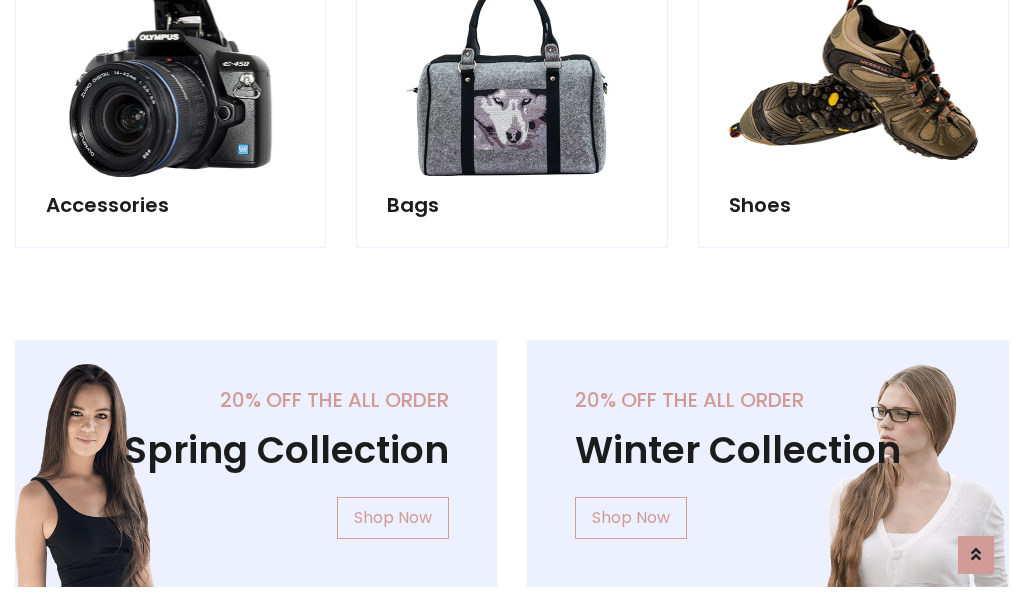 scroll, scrollTop: 1943, scrollLeft: 0, axis: vertical 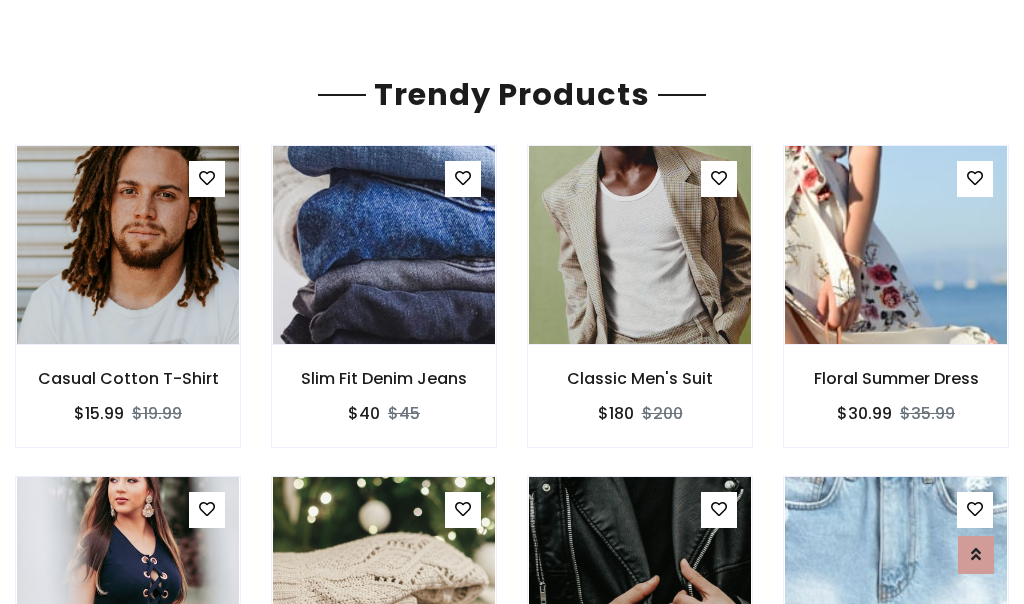 click on "Shop" at bounding box center (368, -1793) 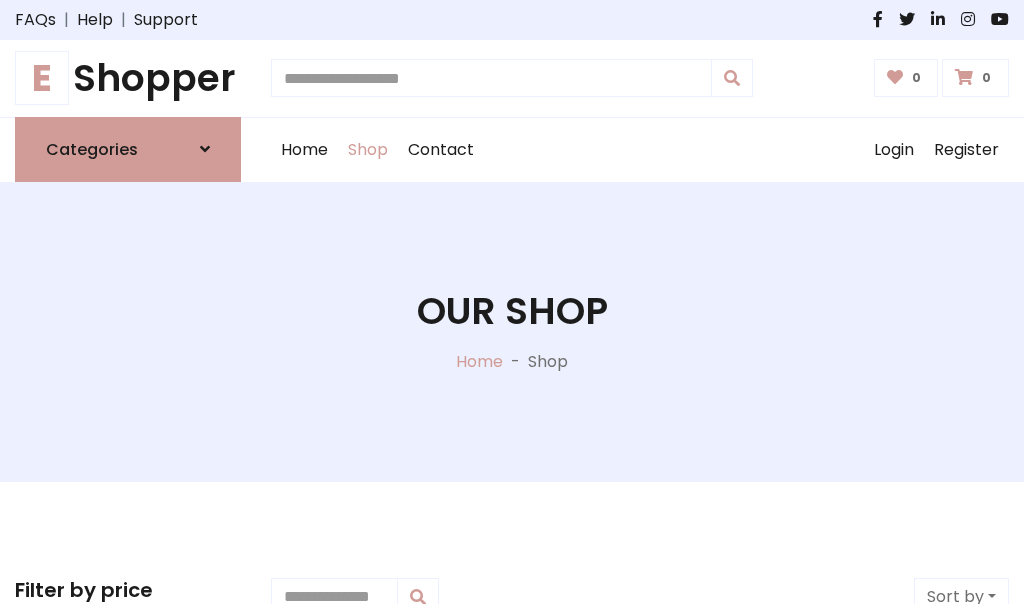 scroll, scrollTop: 0, scrollLeft: 0, axis: both 